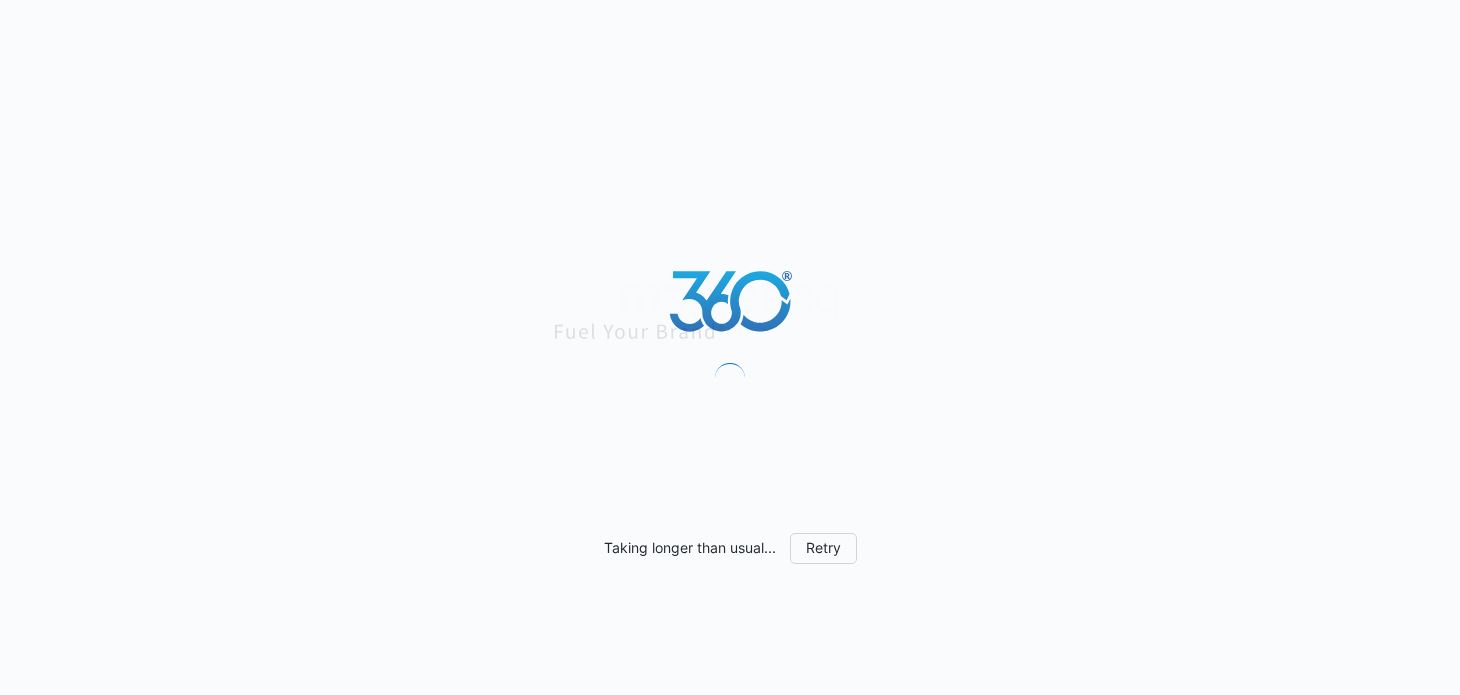 scroll, scrollTop: 0, scrollLeft: 0, axis: both 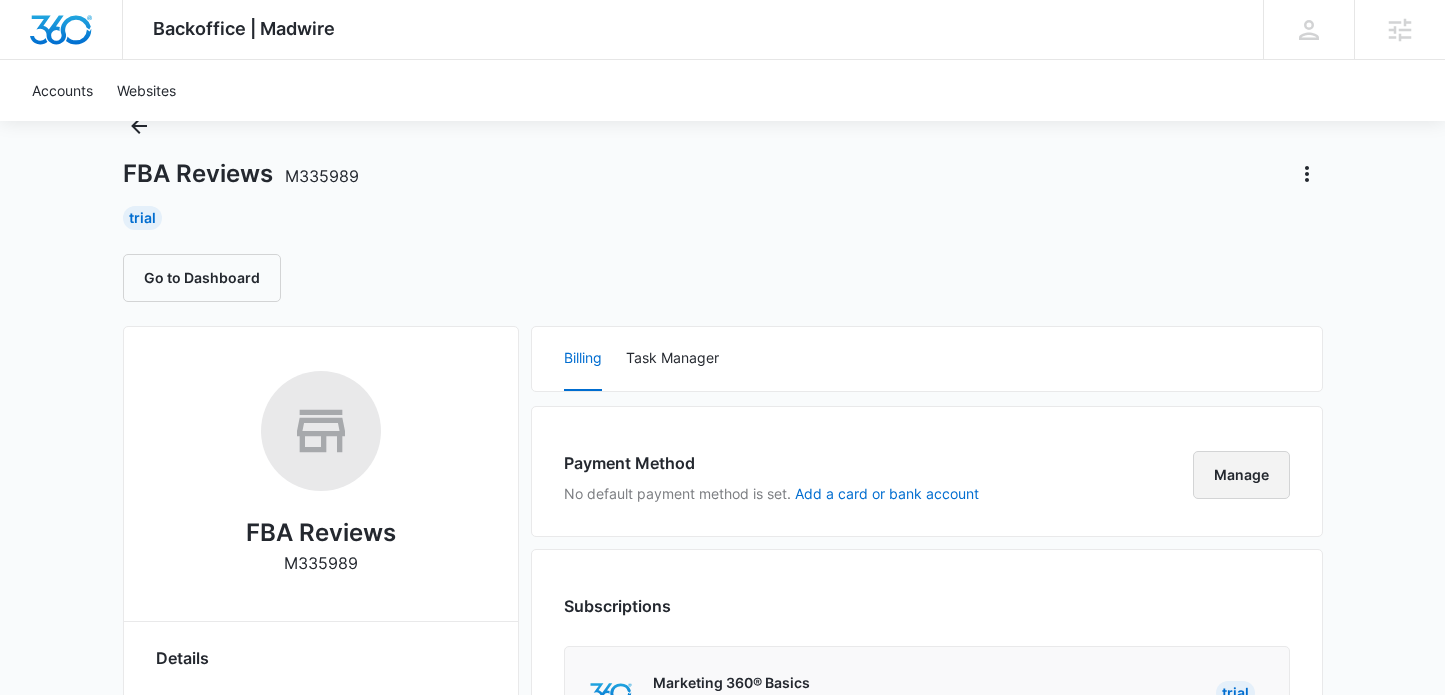 click on "Manage" at bounding box center (1241, 475) 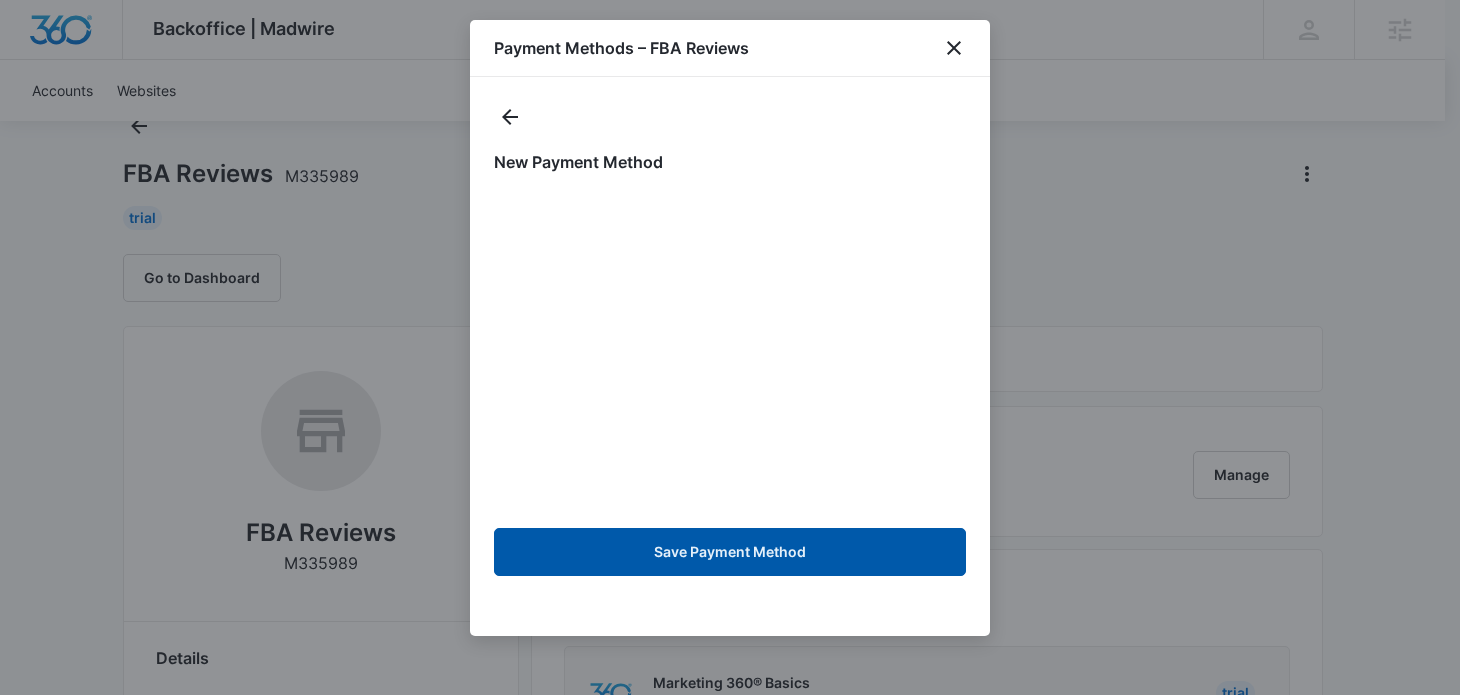 click on "Save Payment Method" at bounding box center (730, 552) 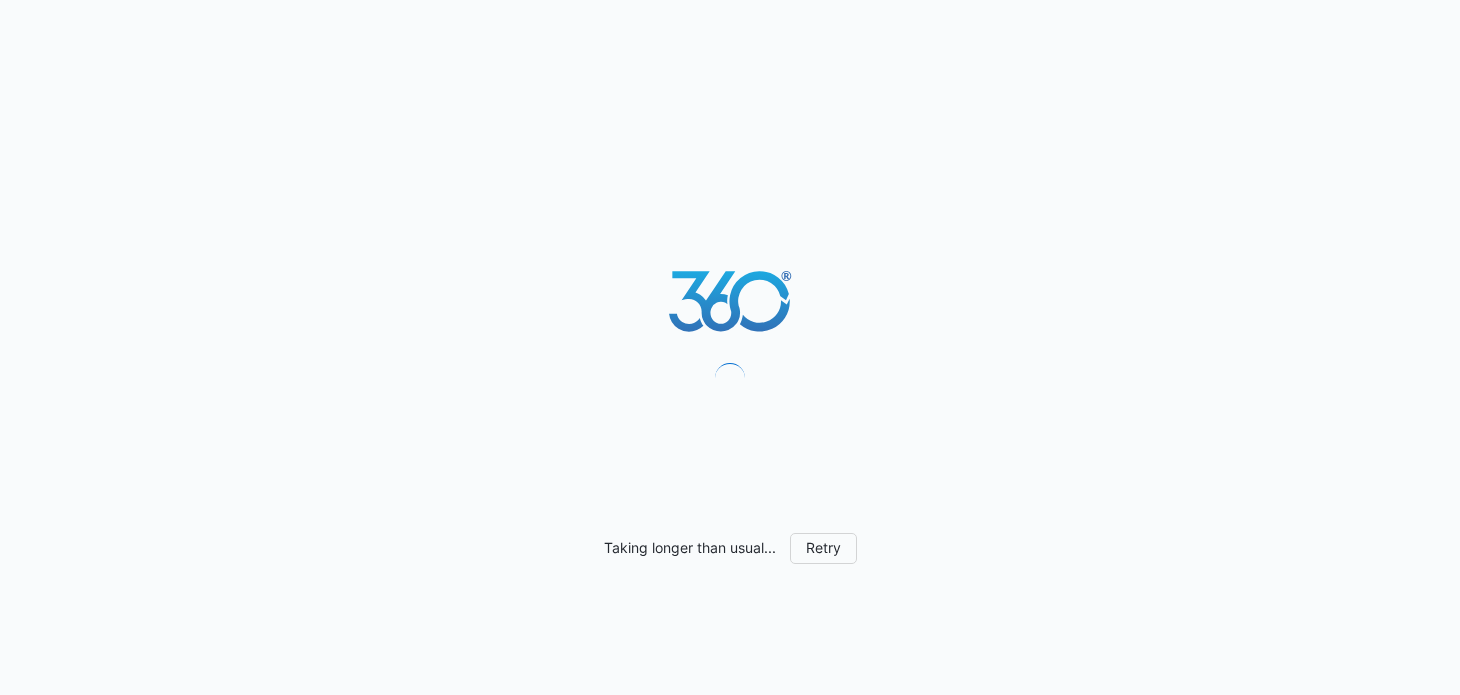 scroll, scrollTop: 0, scrollLeft: 0, axis: both 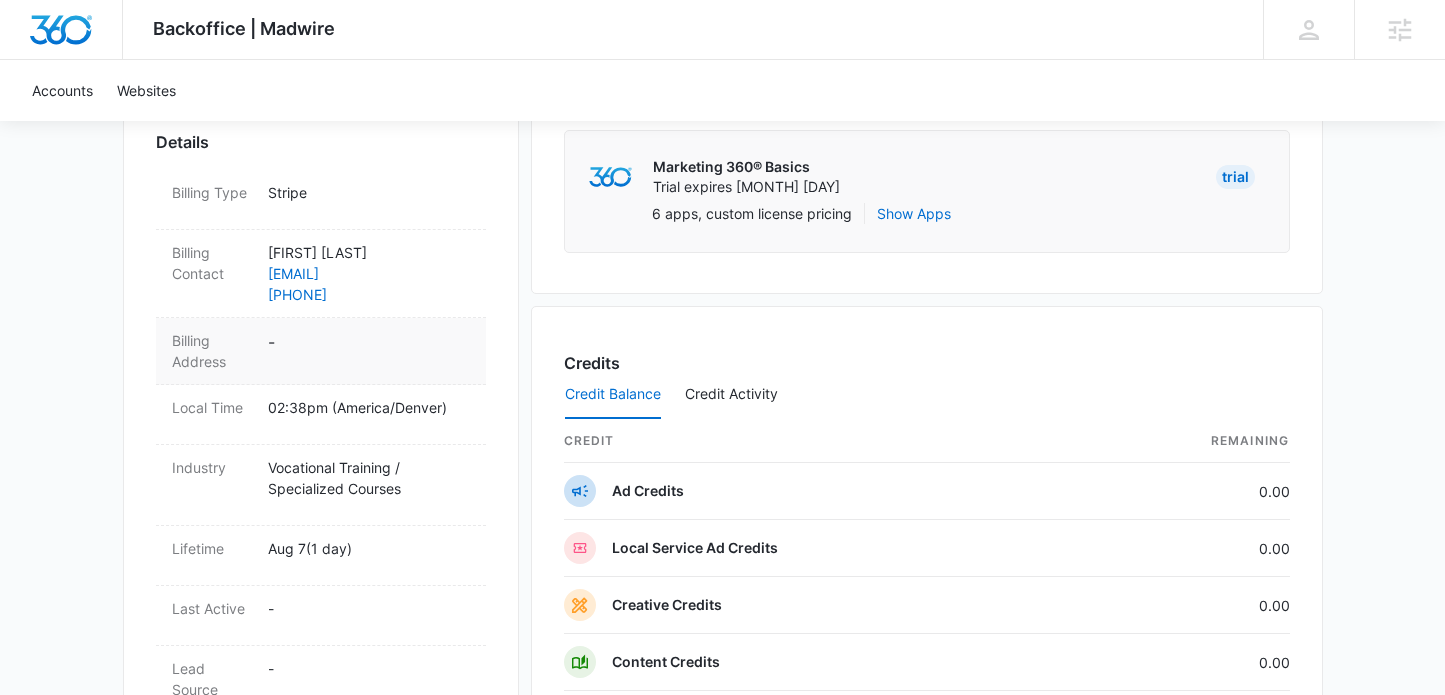 click on "Billing Address" at bounding box center [212, 351] 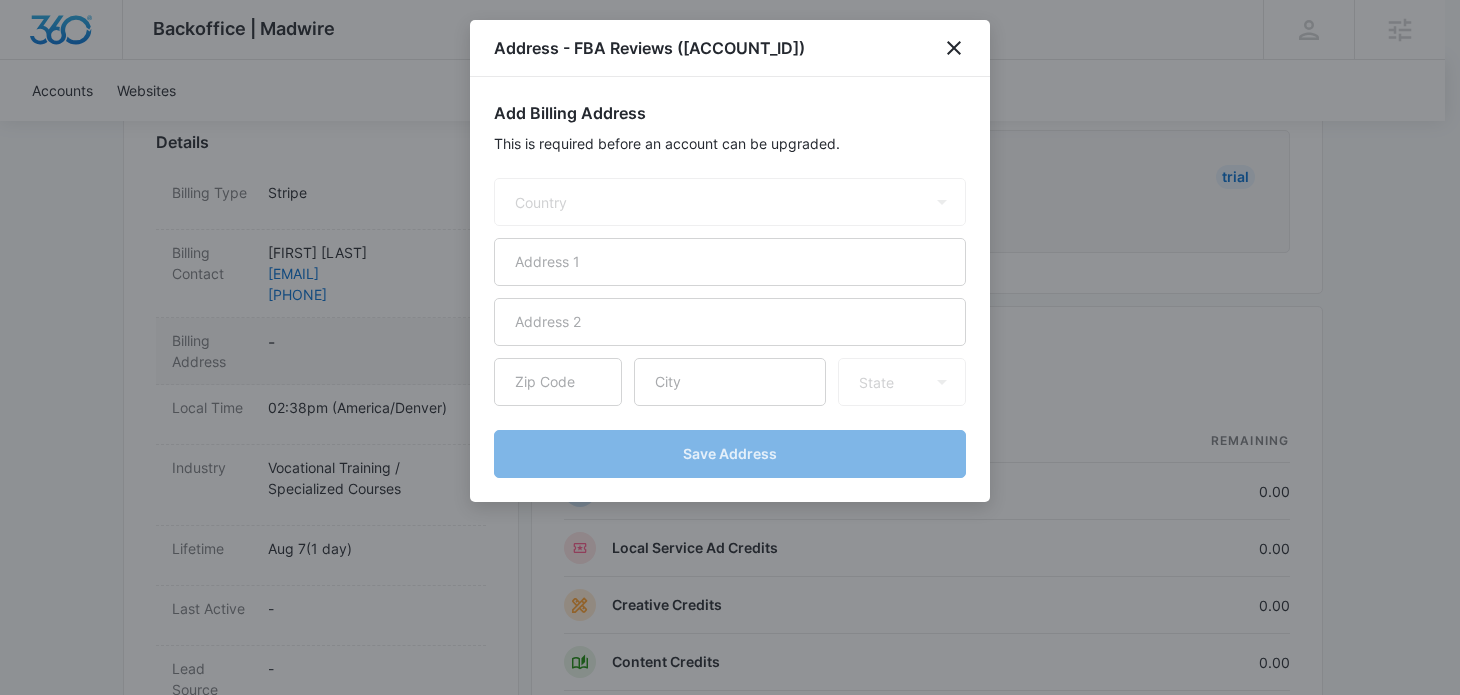 select on "US" 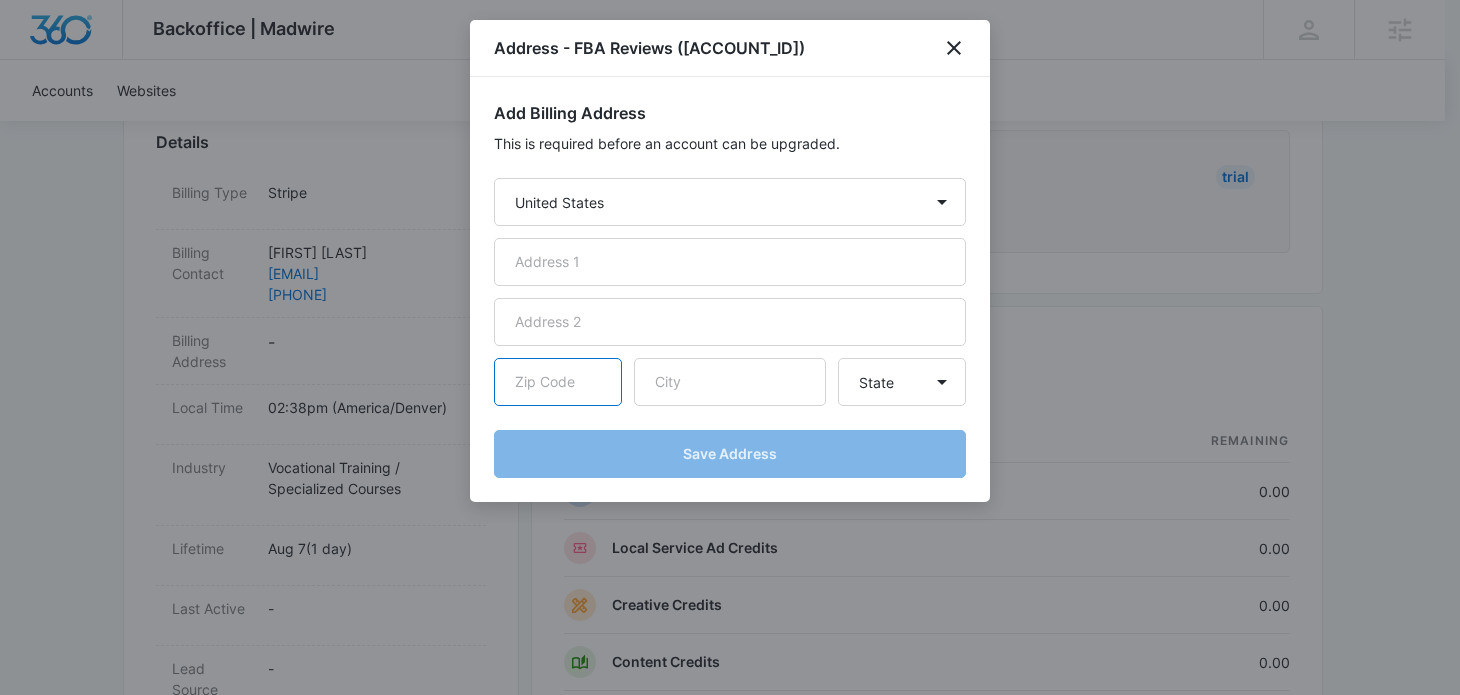 click at bounding box center (558, 382) 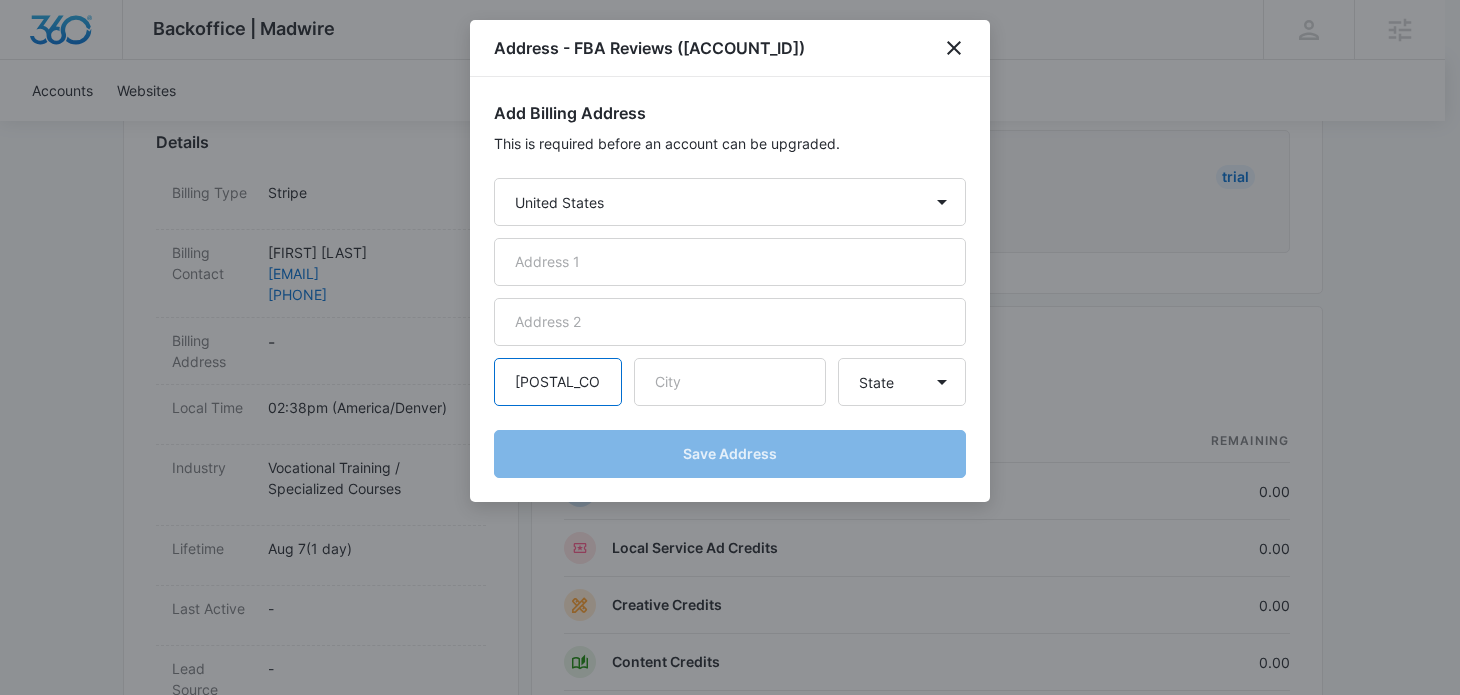 type on "[POSTAL CODE]" 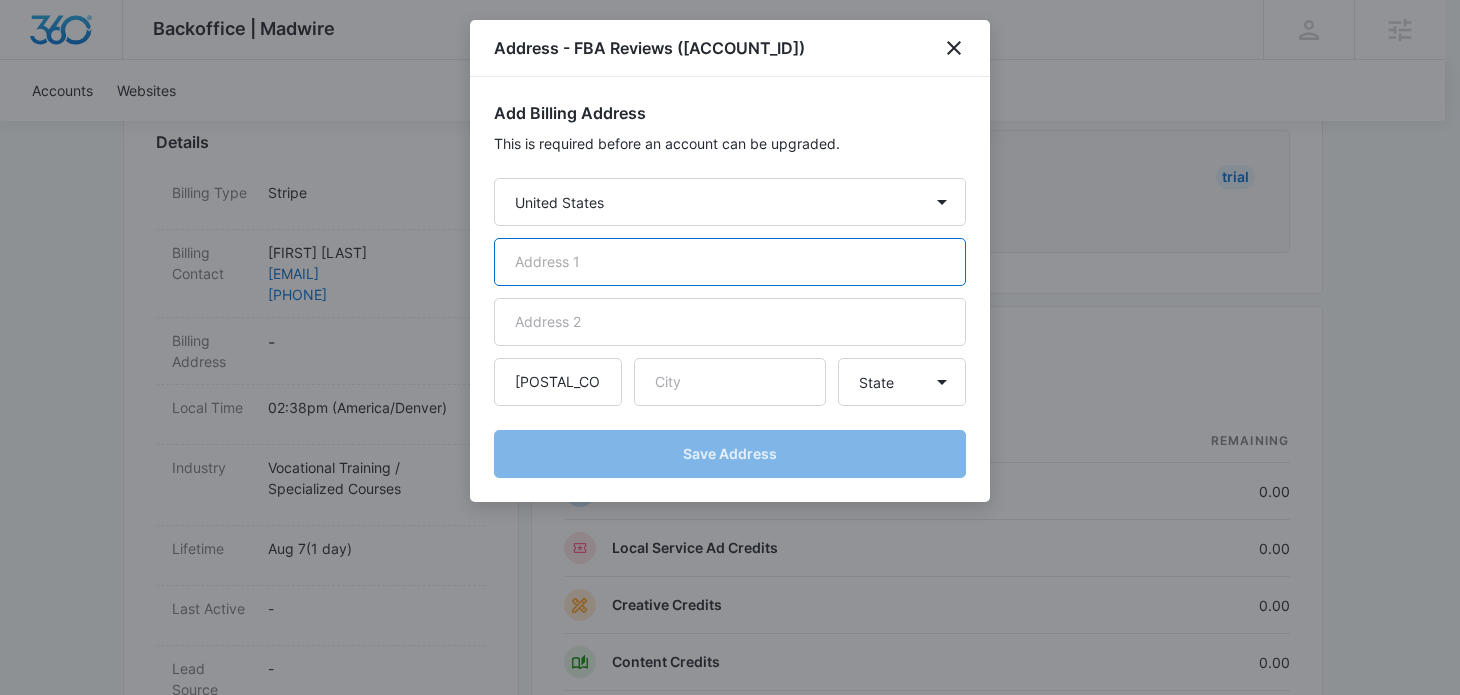 click at bounding box center (730, 262) 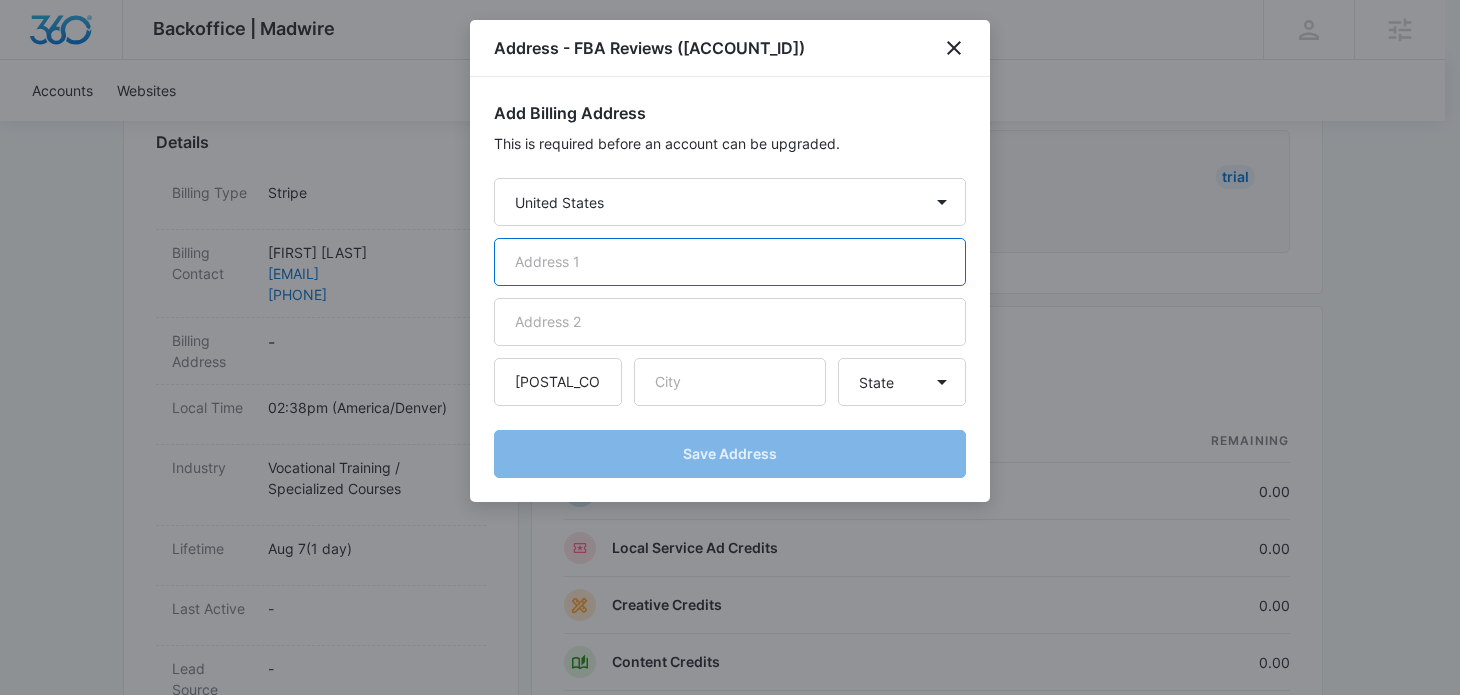 paste on "[NUMBER] [STREET]" 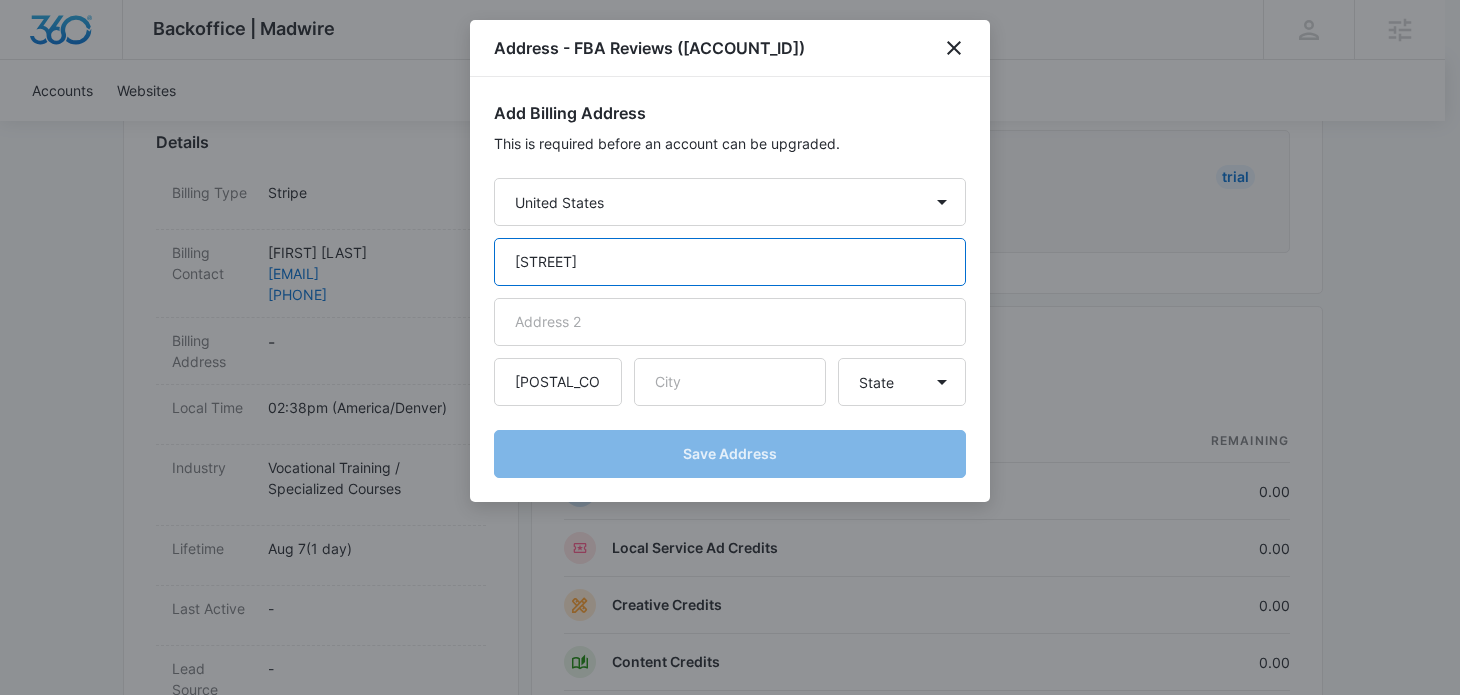 type on "[NUMBER] [STREET]" 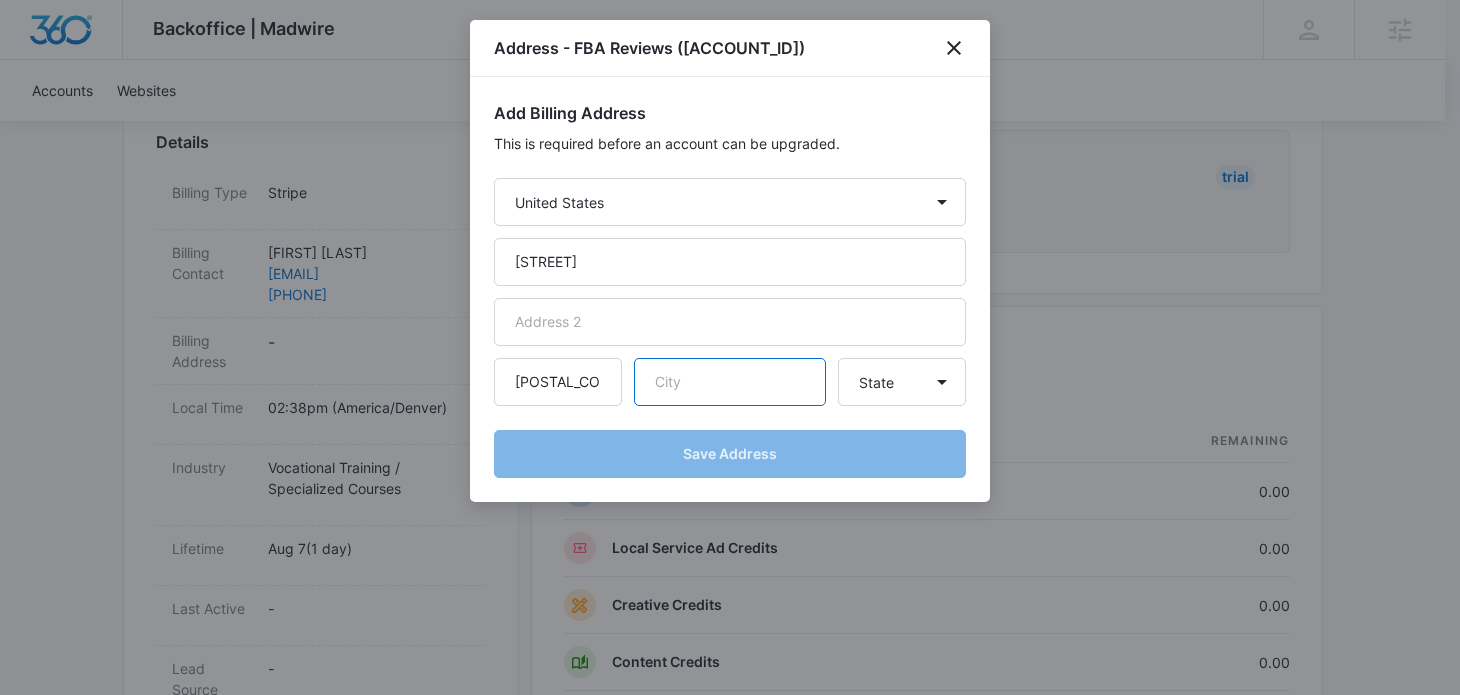 click at bounding box center [730, 382] 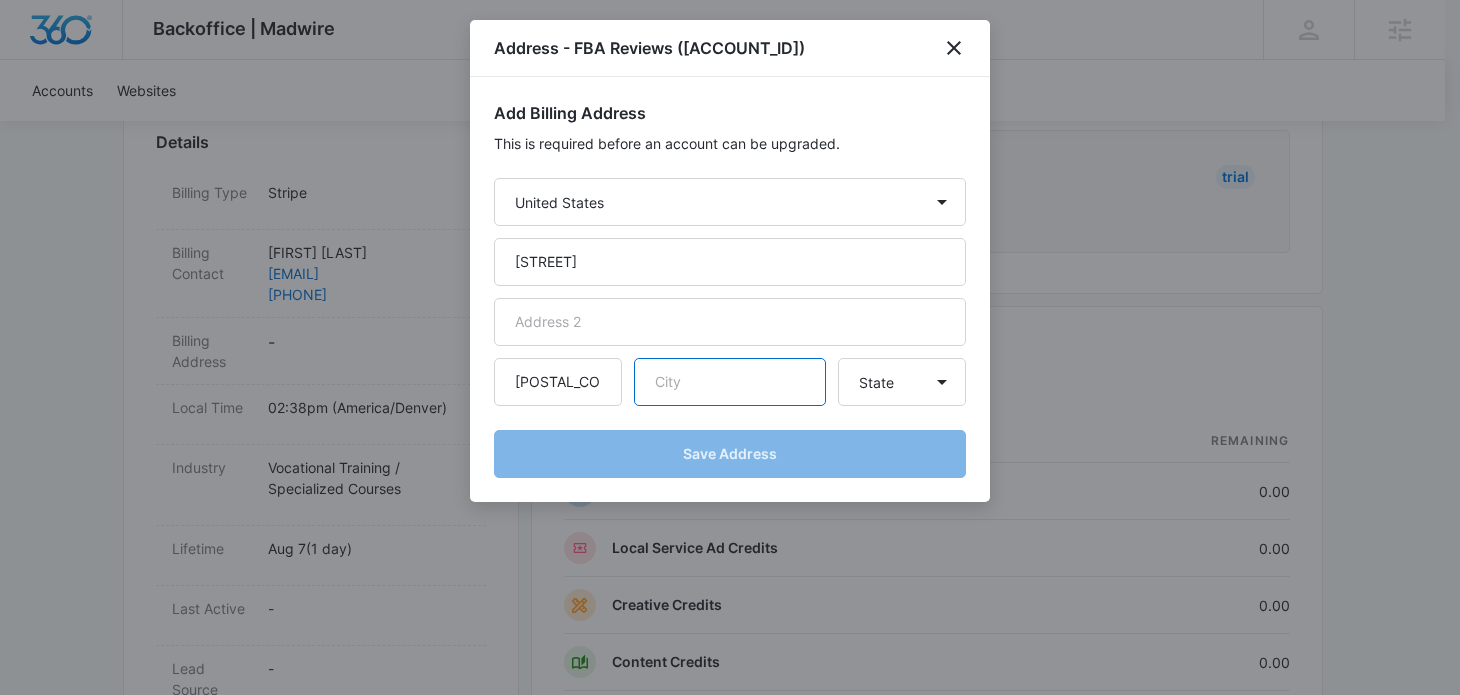 paste on "[CITY]" 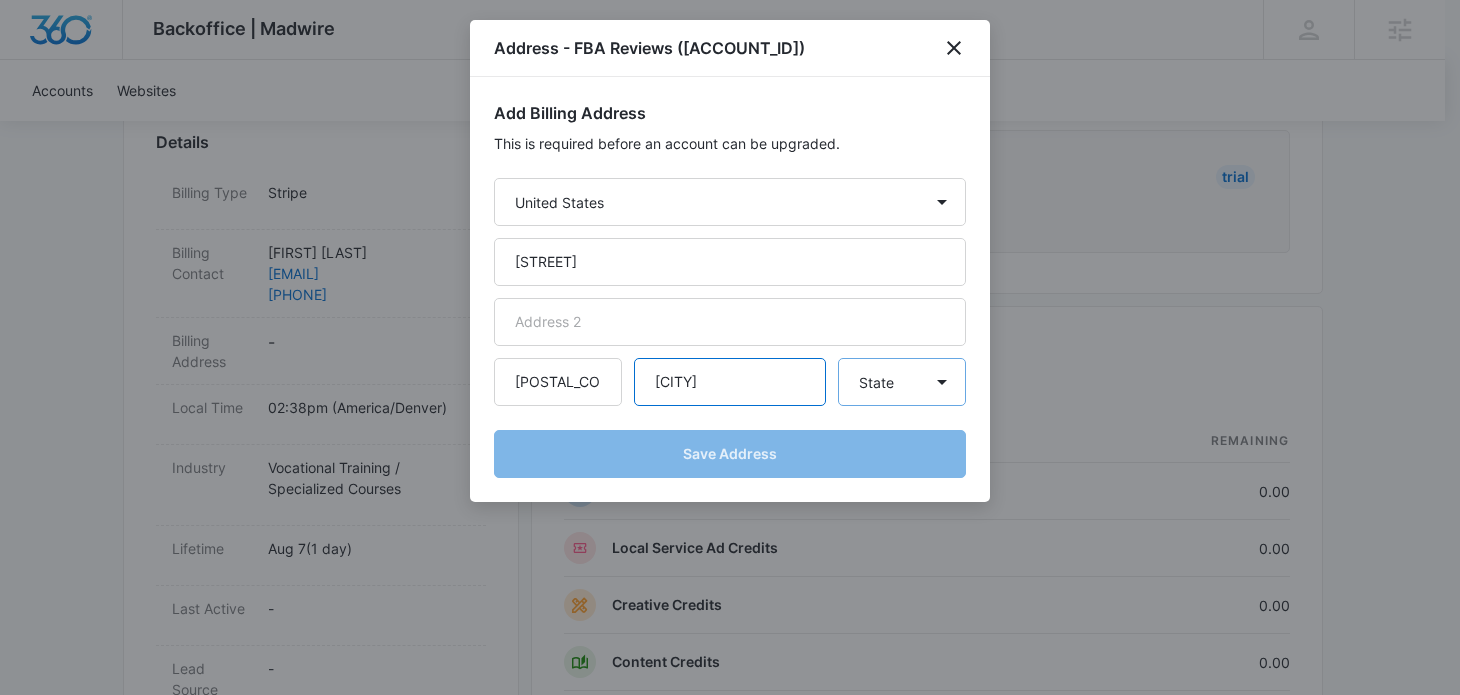 type on "[CITY]" 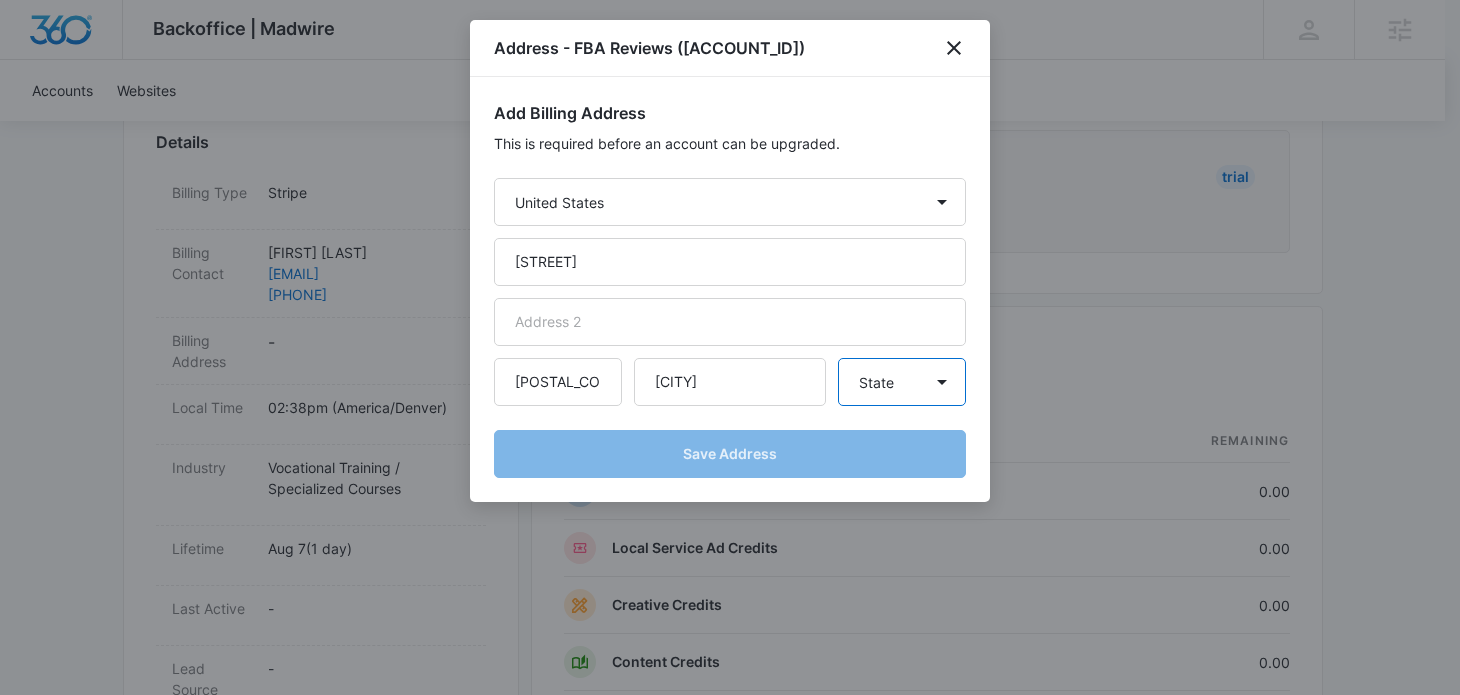 click on "State Alaska Alabama Arkansas American Samoa Arizona California Colorado Connecticut District of Columbia Delaware Florida Georgia Guam Hawaii Iowa Idaho Illinois Indiana Kansas Kentucky Louisiana Massachusetts Maryland Maine Michigan Minnesota Missouri Northern Mariana Islands Mississippi Montana North Carolina North Dakota Nebraska New Hampshire New Jersey New Mexico Nevada New York Ohio Oklahoma Oregon Pennsylvania Puerto Rico Rhode Island South Carolina South Dakota Tennessee Texas United States Minor Outlying Islands Utah Virginia Virgin Islands, U.S. Vermont Washington Wisconsin West Virginia Wyoming" at bounding box center [902, 382] 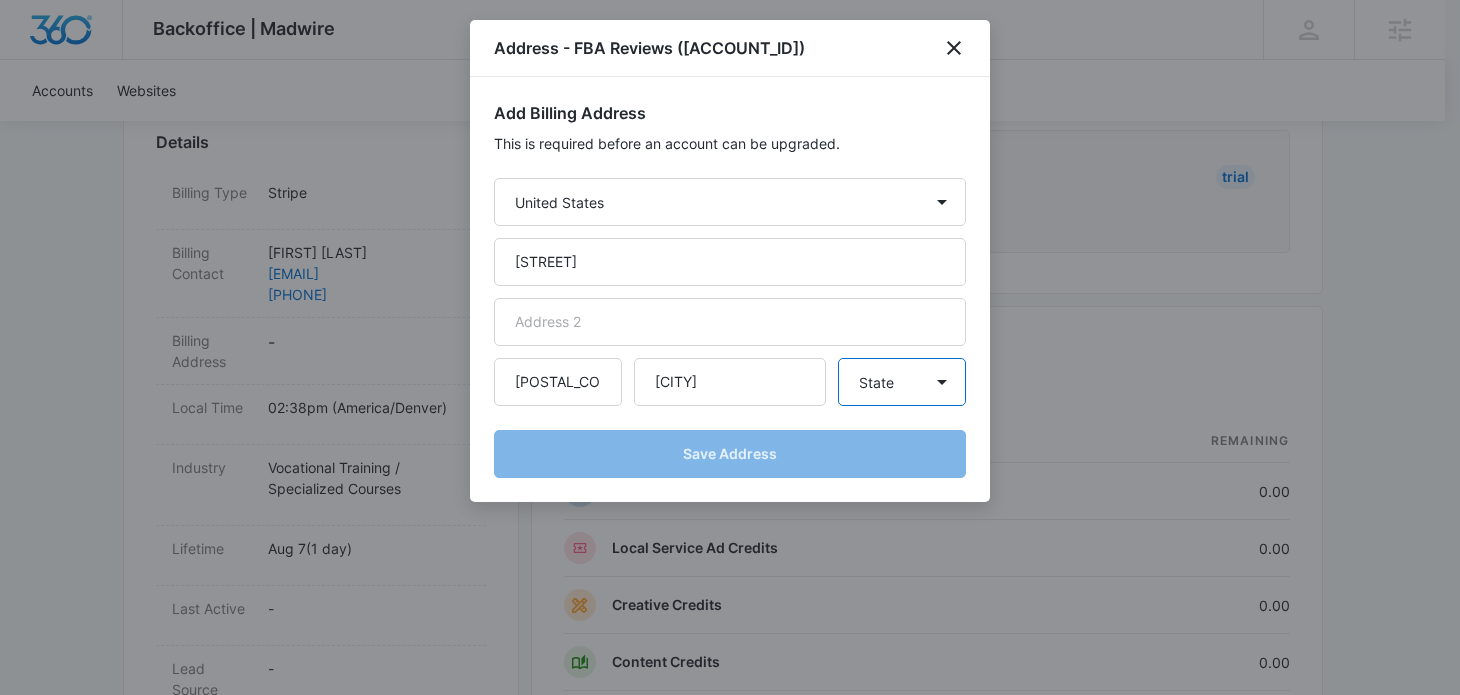 select on "NJ" 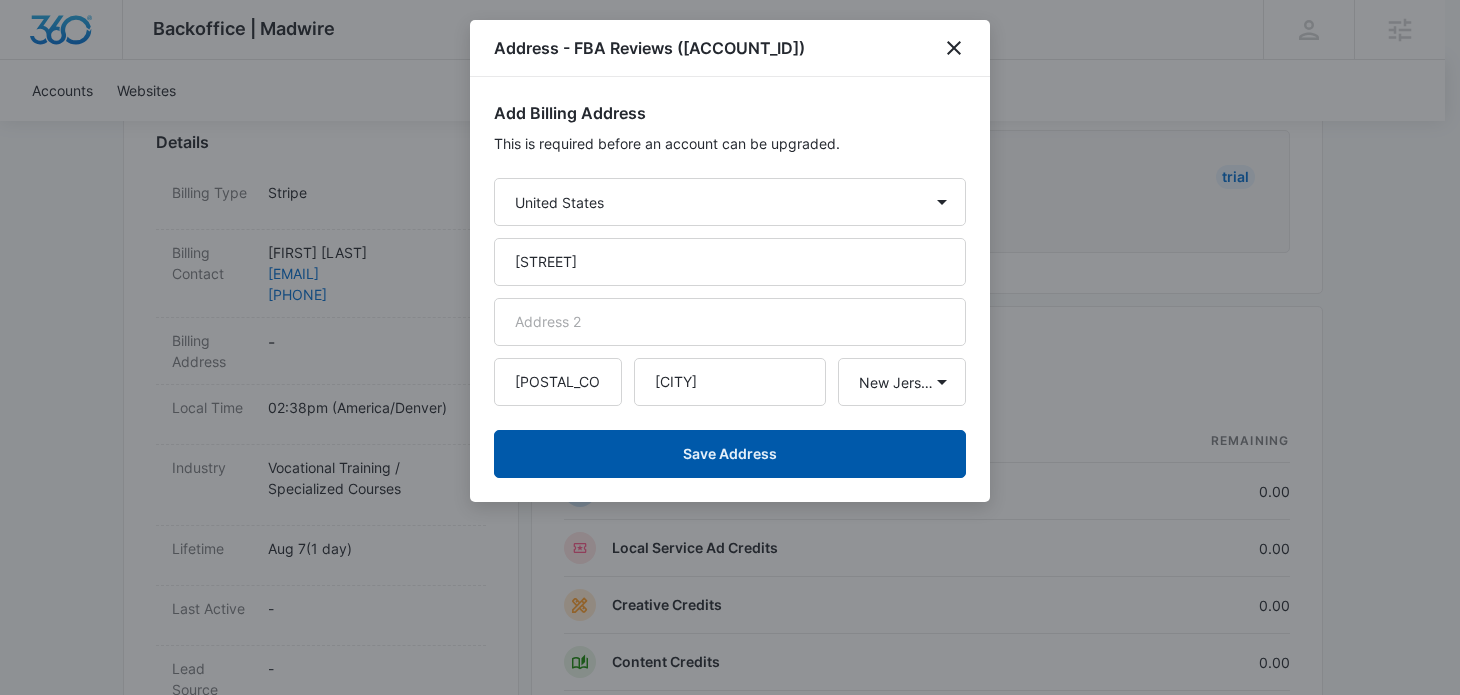 click on "Save Address" at bounding box center [730, 454] 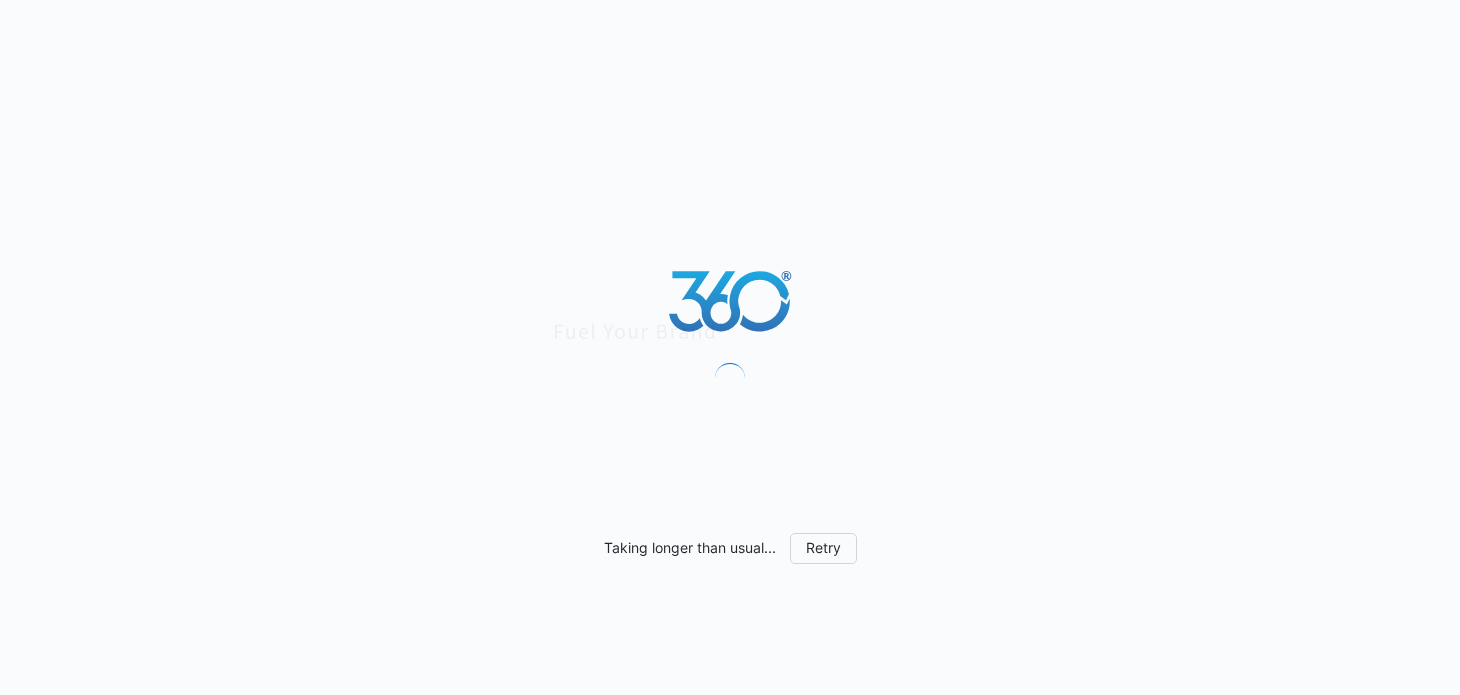 scroll, scrollTop: 0, scrollLeft: 0, axis: both 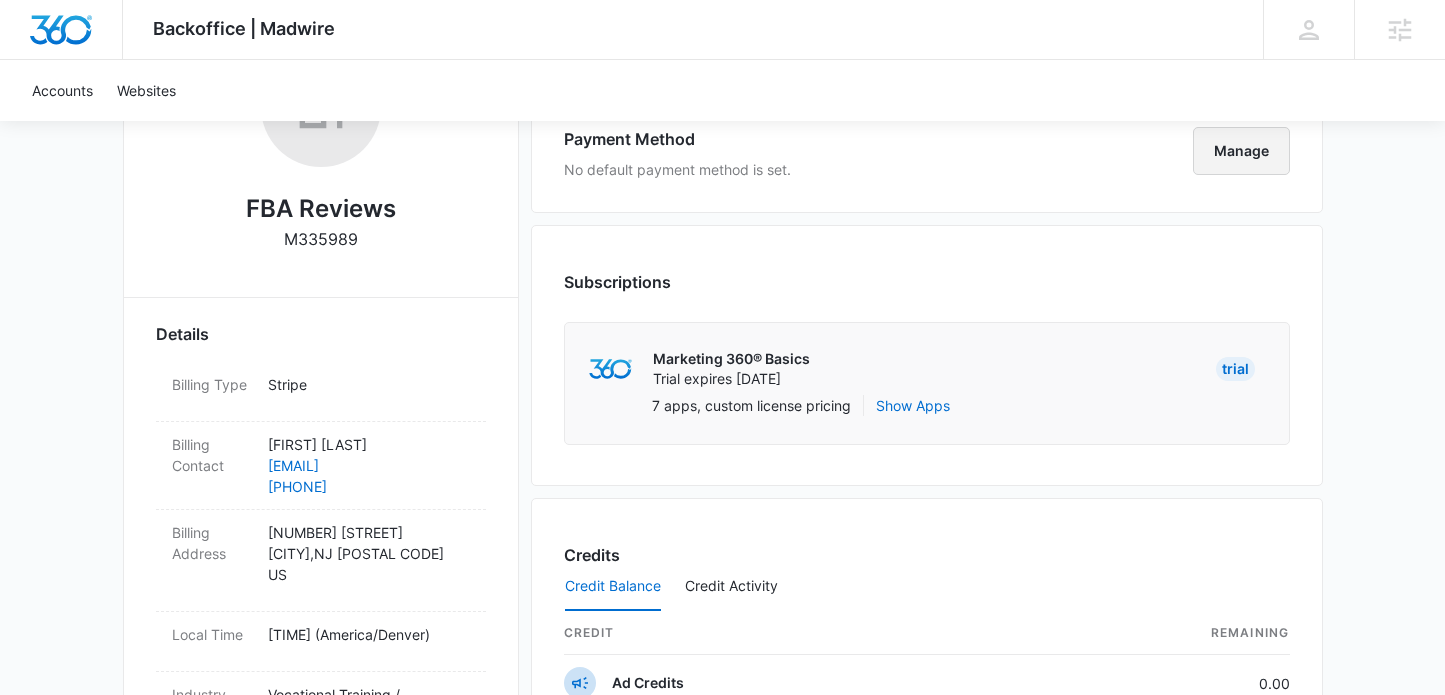 click on "Manage" at bounding box center (1241, 151) 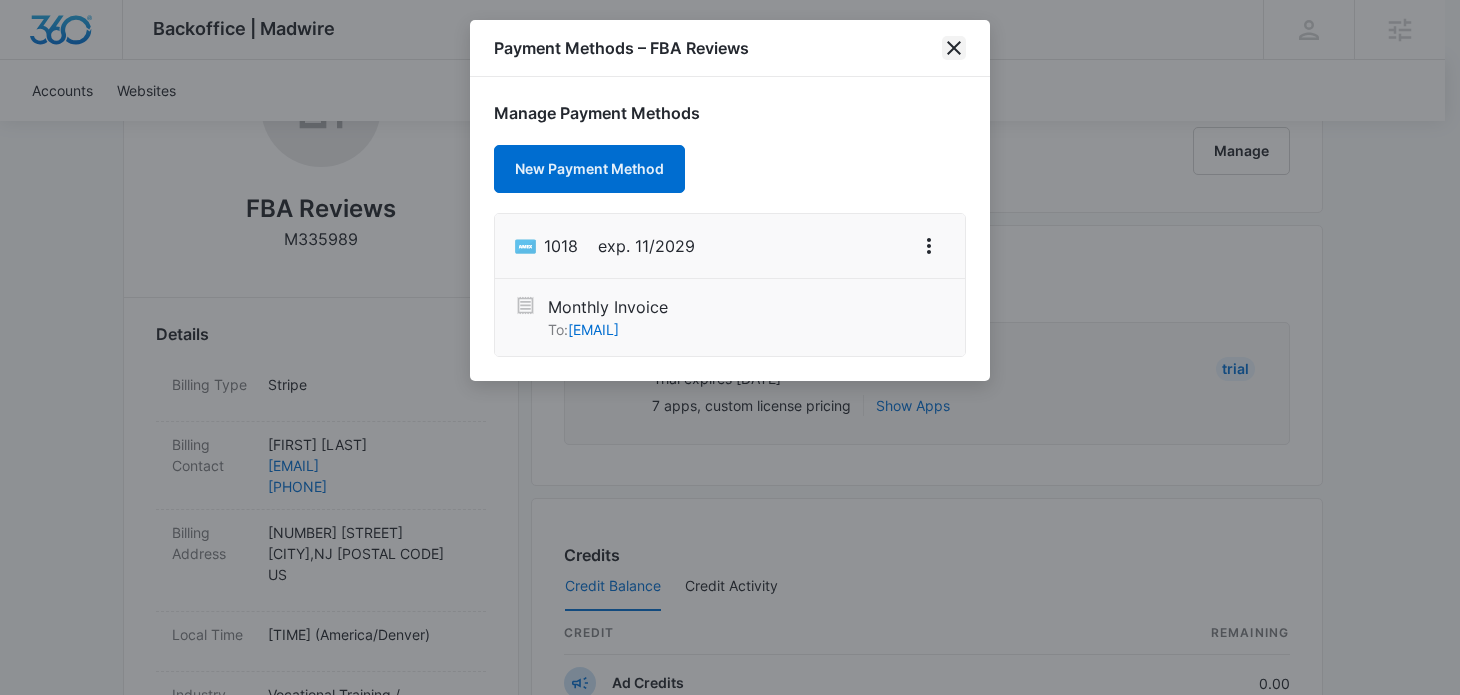 click 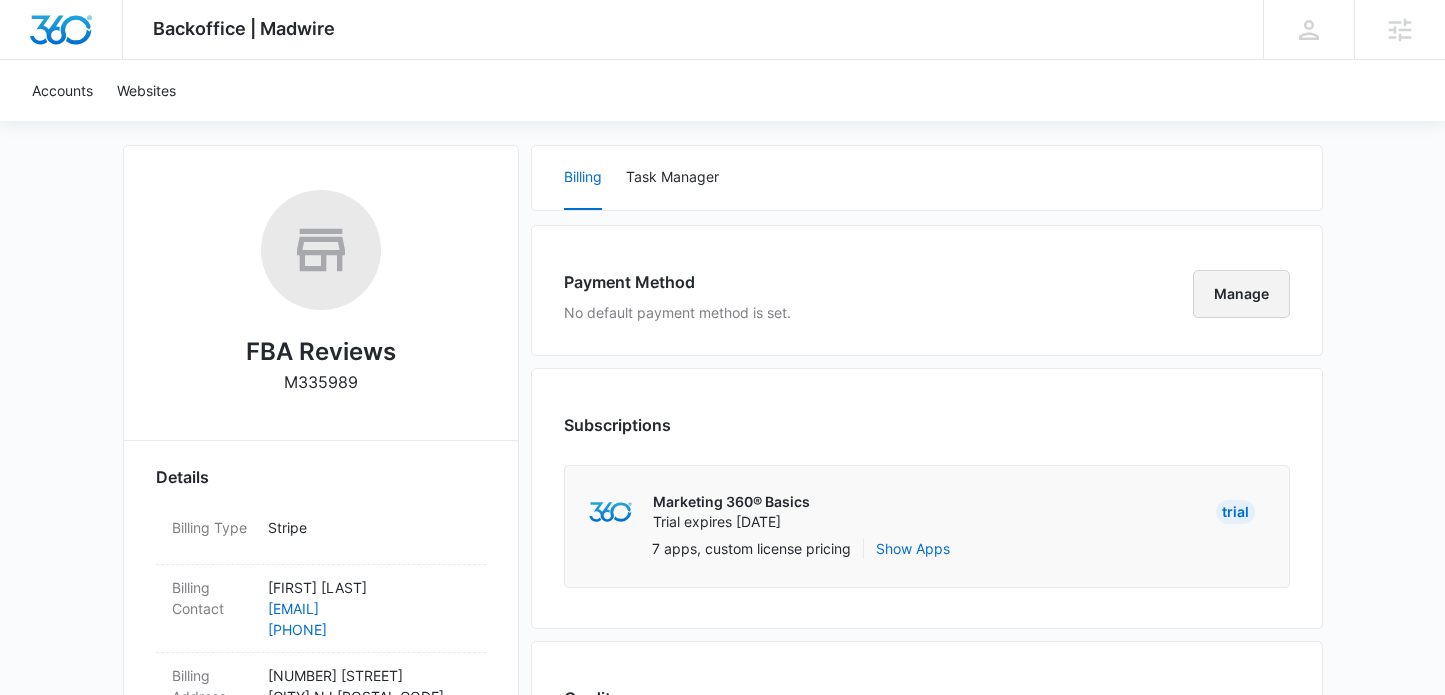 scroll, scrollTop: 425, scrollLeft: 0, axis: vertical 